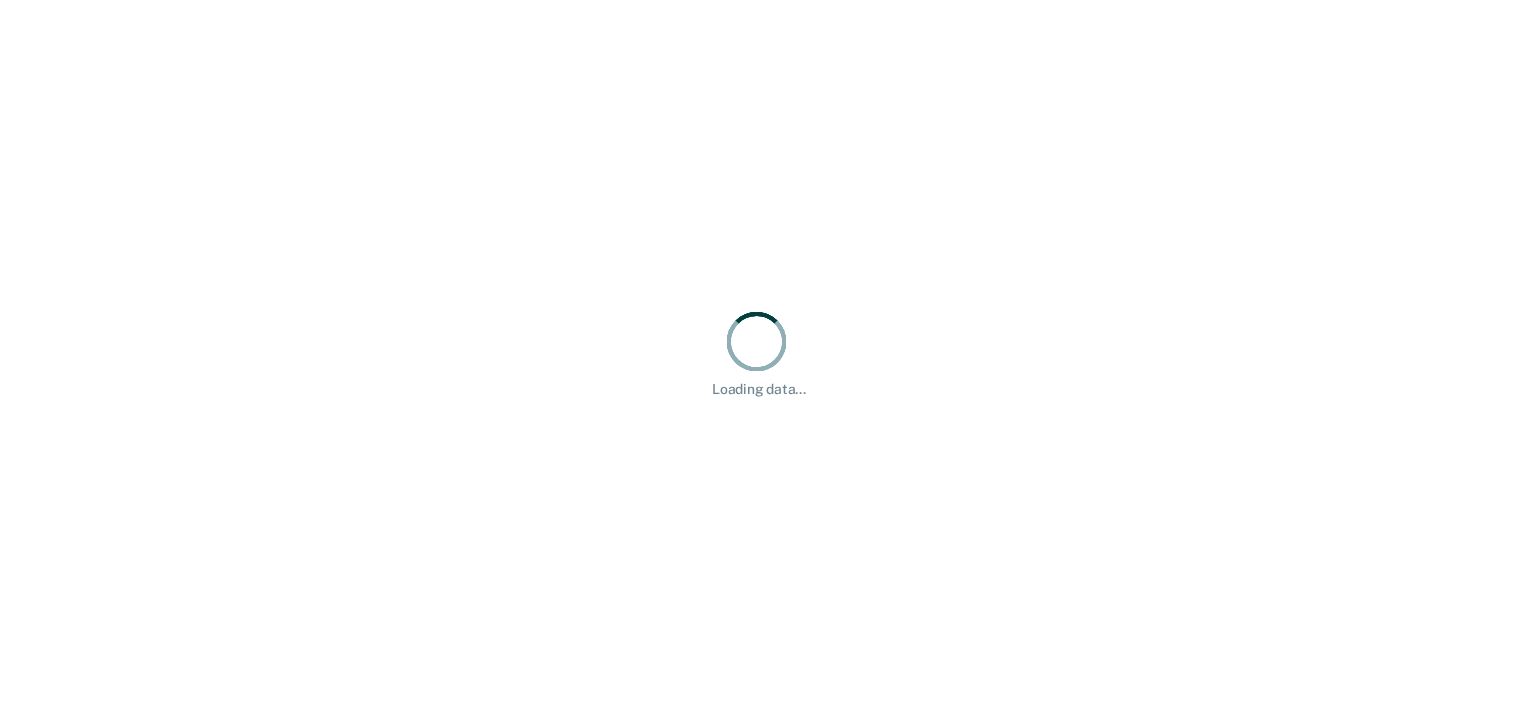 scroll, scrollTop: 0, scrollLeft: 0, axis: both 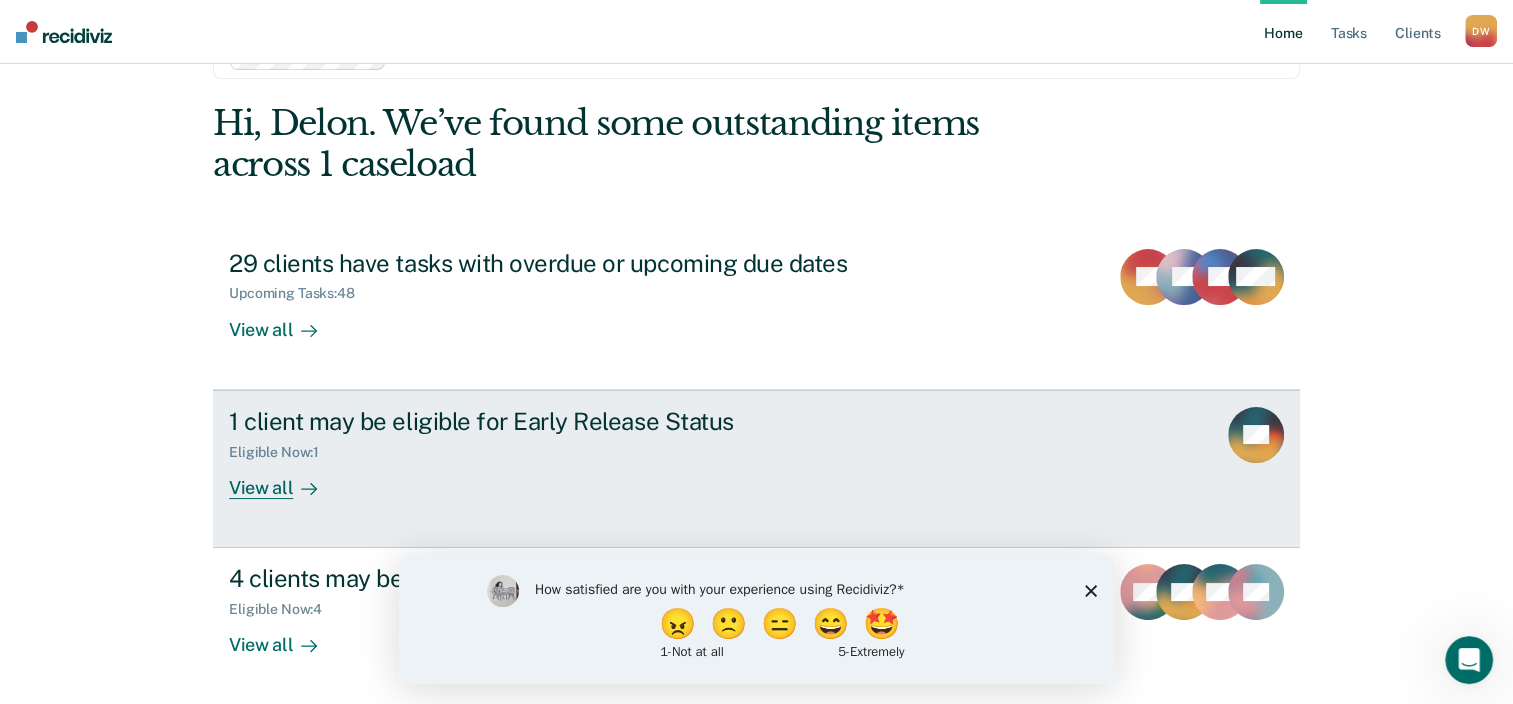 click on "View all" at bounding box center [285, 479] 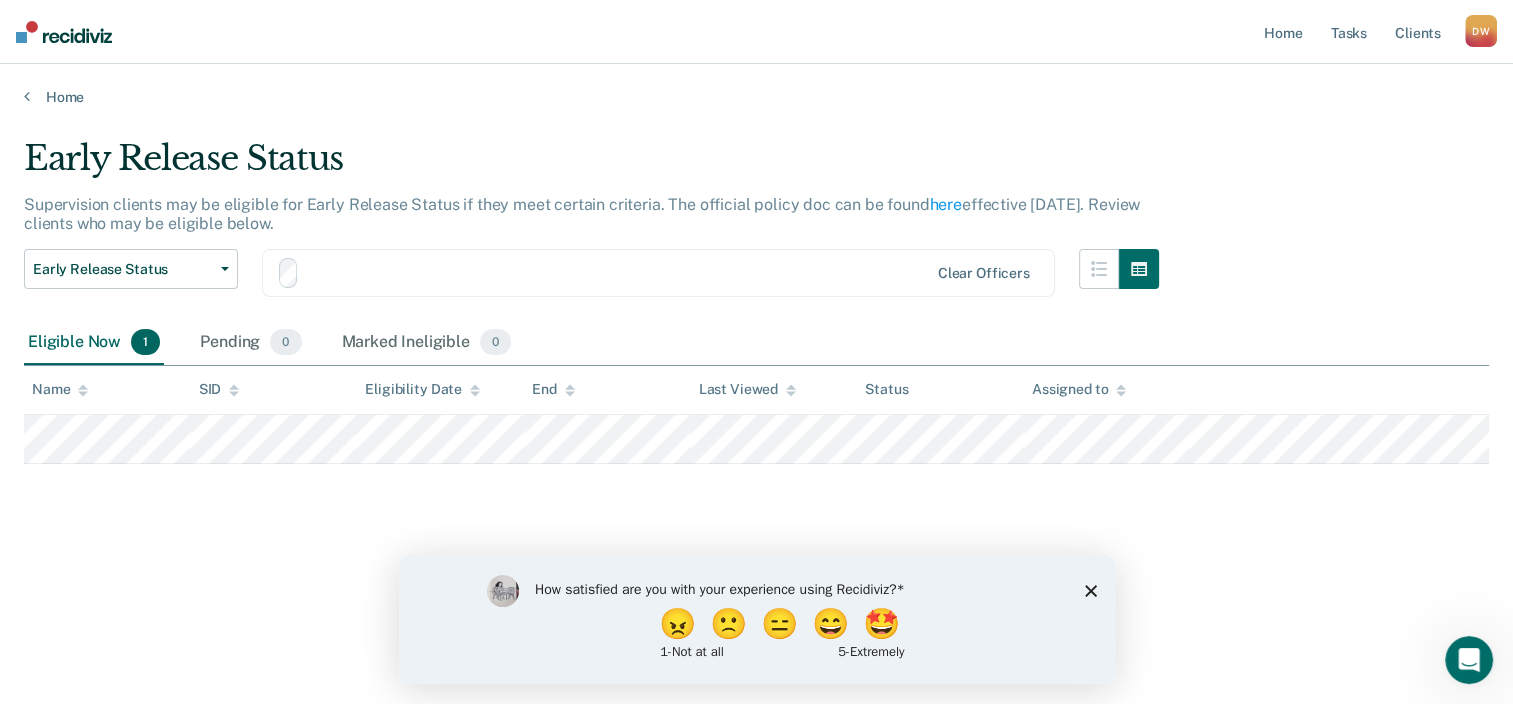 scroll, scrollTop: 0, scrollLeft: 0, axis: both 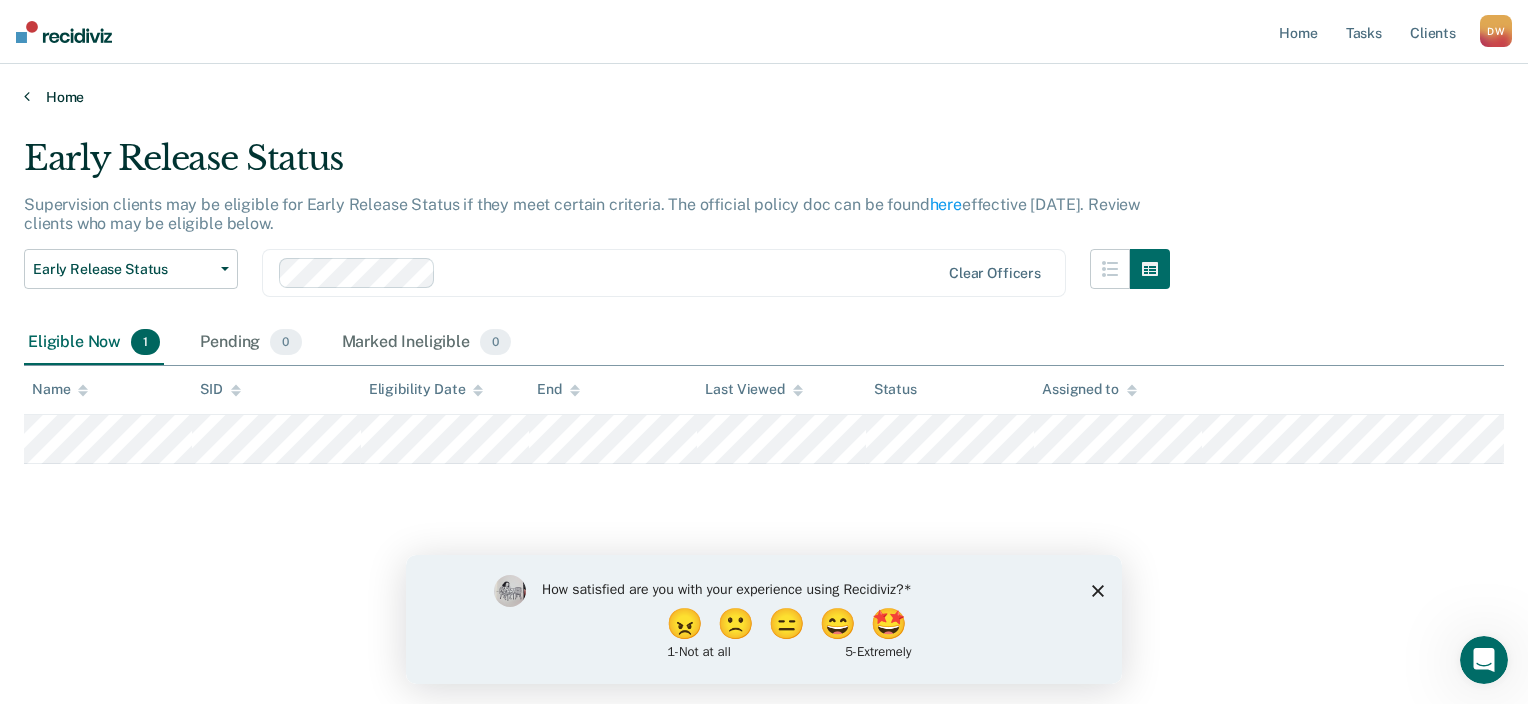 click on "Home" at bounding box center (764, 97) 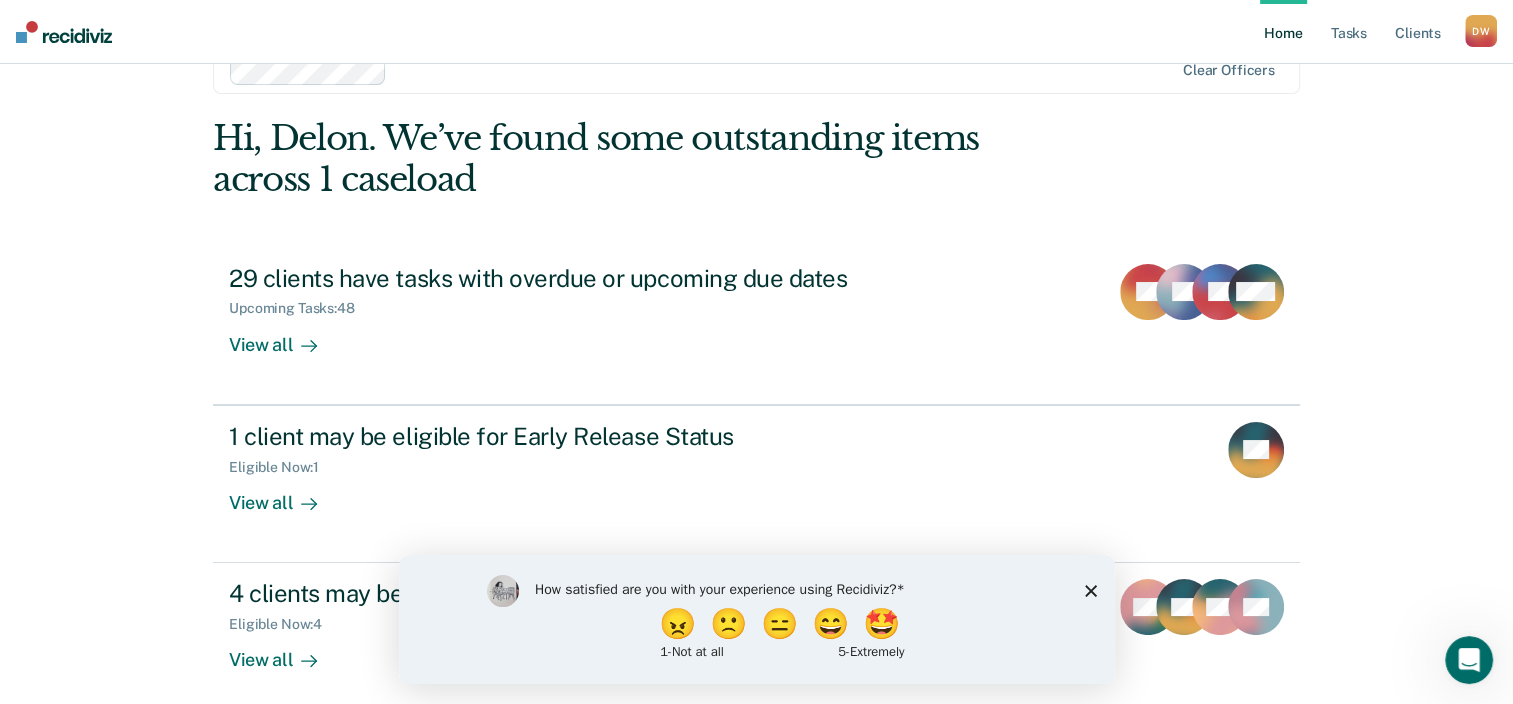 scroll, scrollTop: 145, scrollLeft: 0, axis: vertical 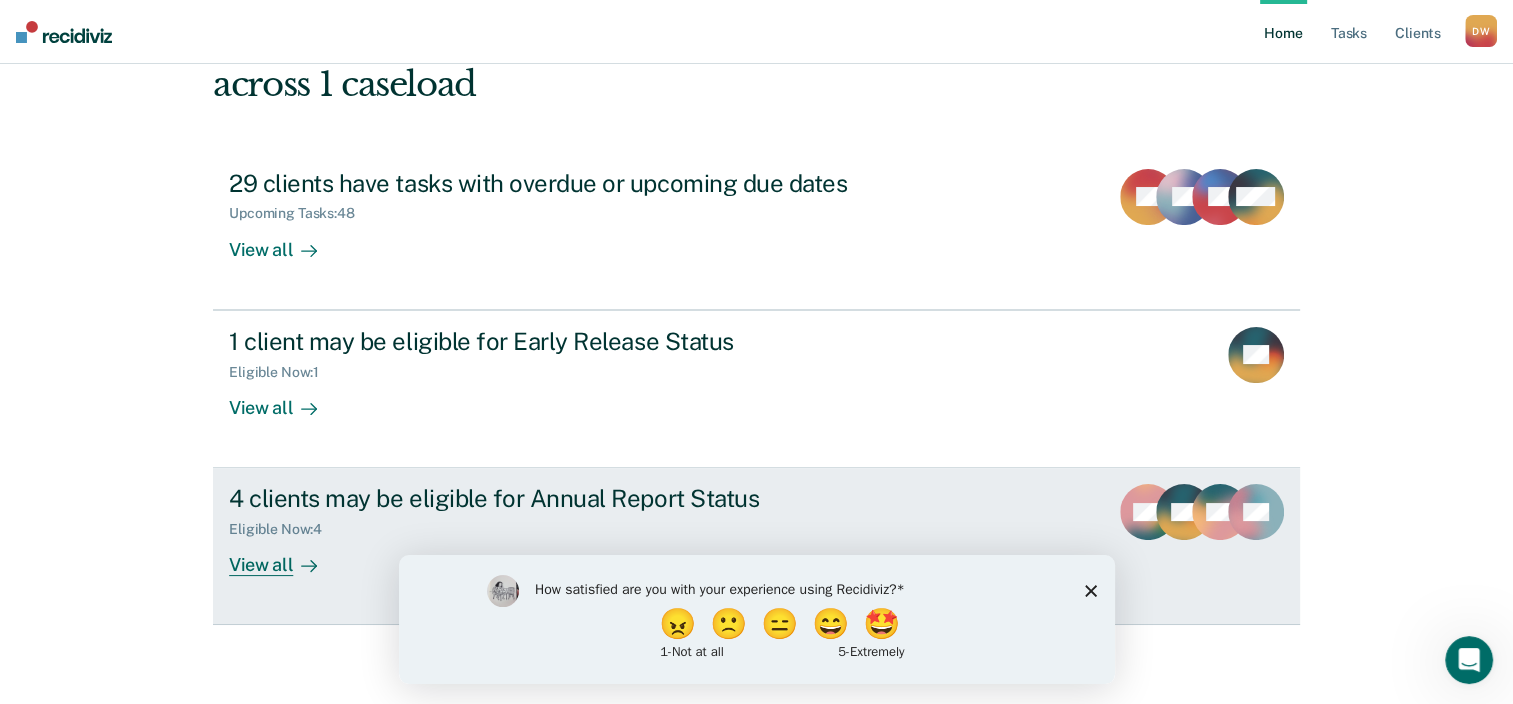 click on "View all" at bounding box center [285, 557] 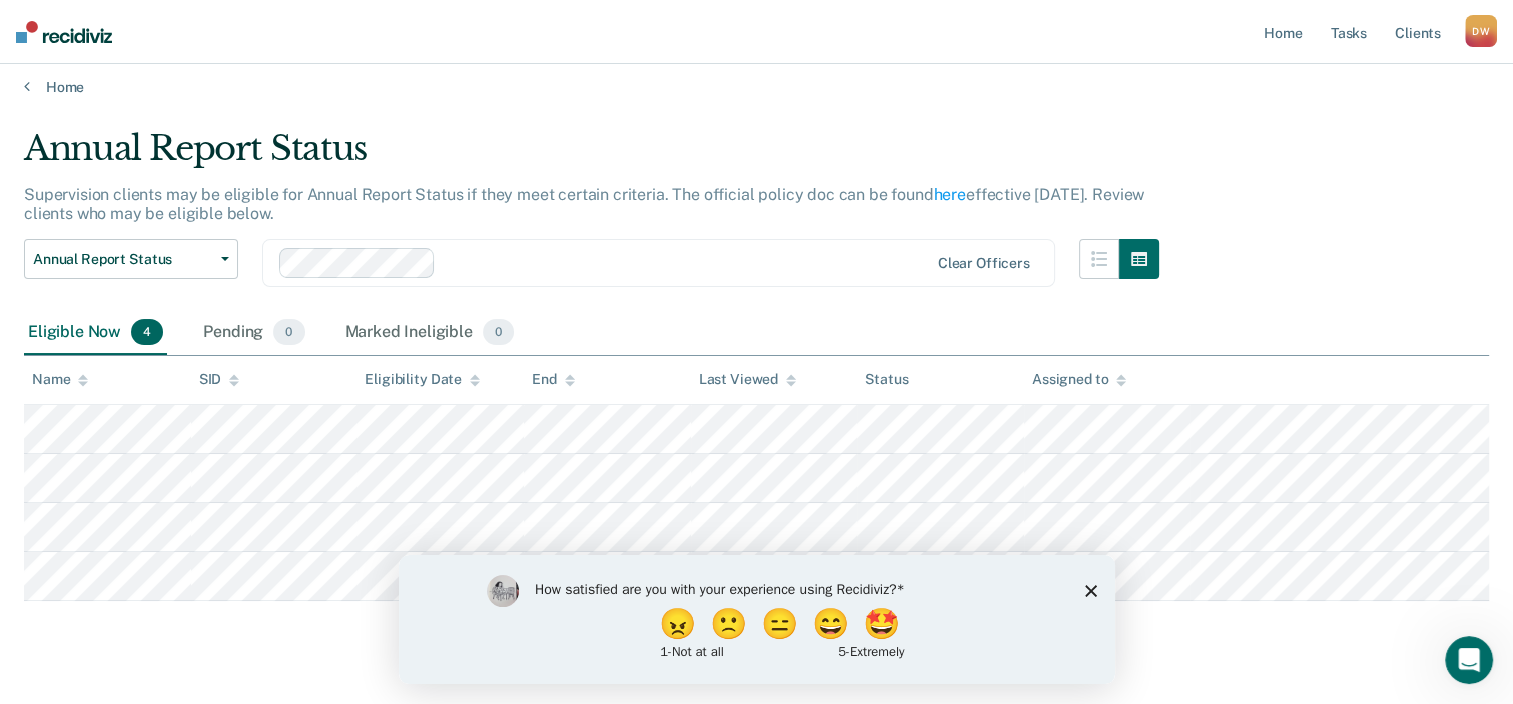 scroll, scrollTop: 0, scrollLeft: 0, axis: both 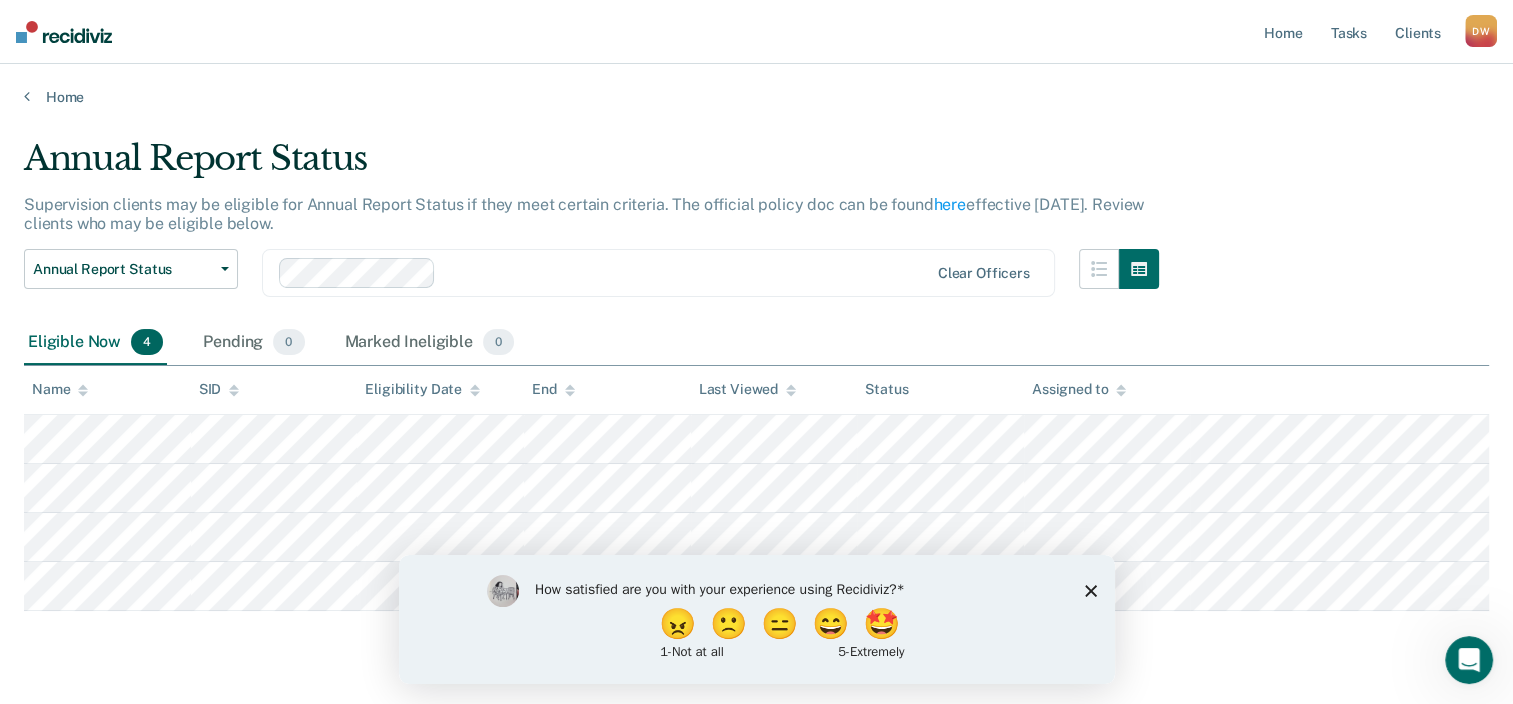 click 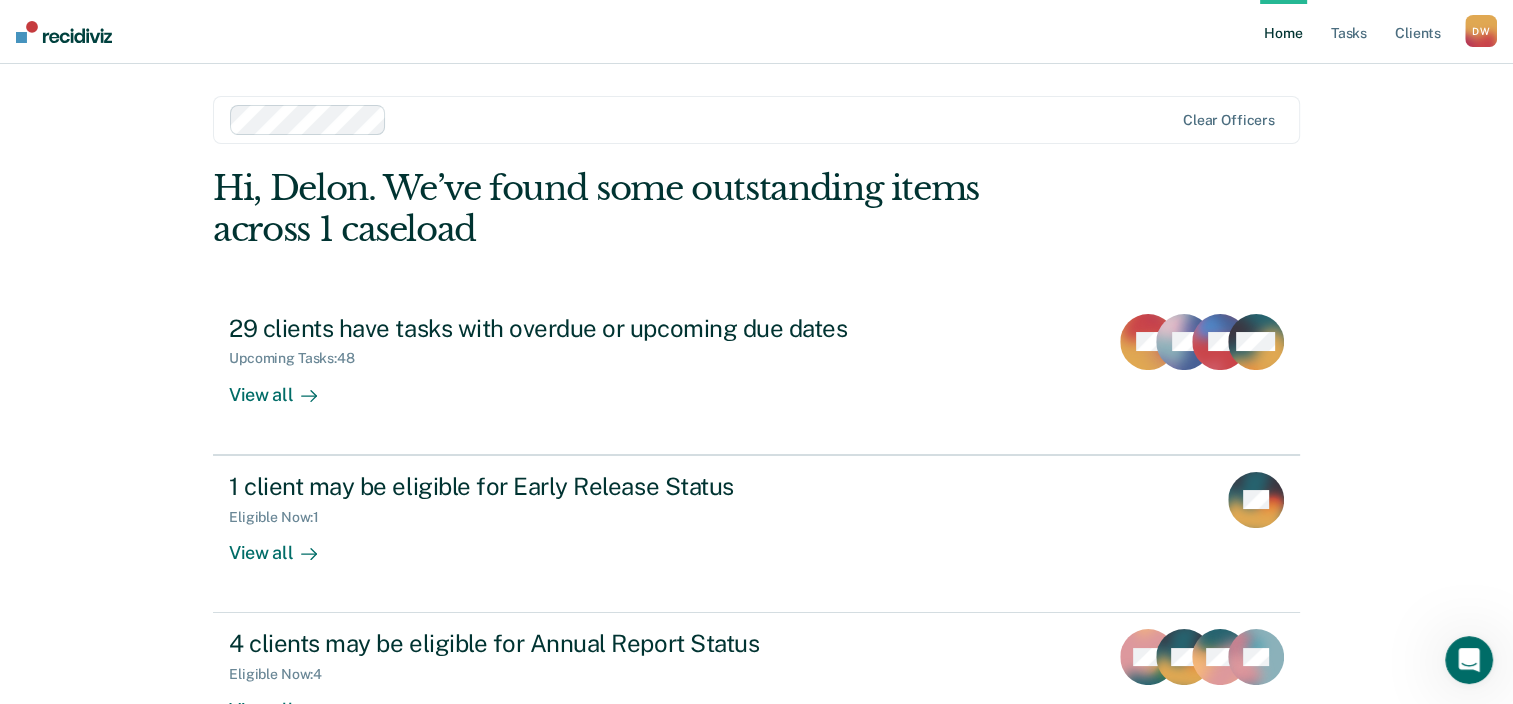 scroll, scrollTop: 100, scrollLeft: 0, axis: vertical 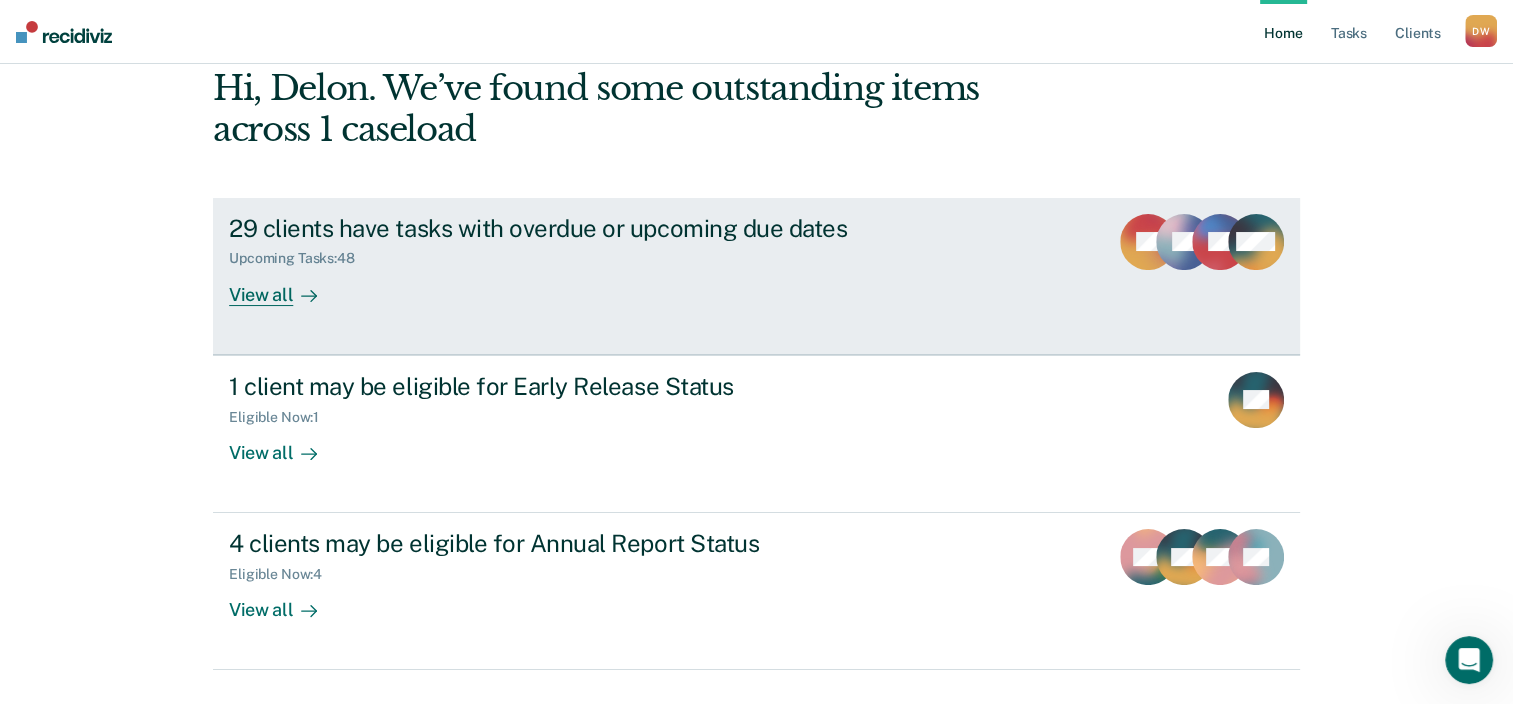 click on "View all" at bounding box center (285, 286) 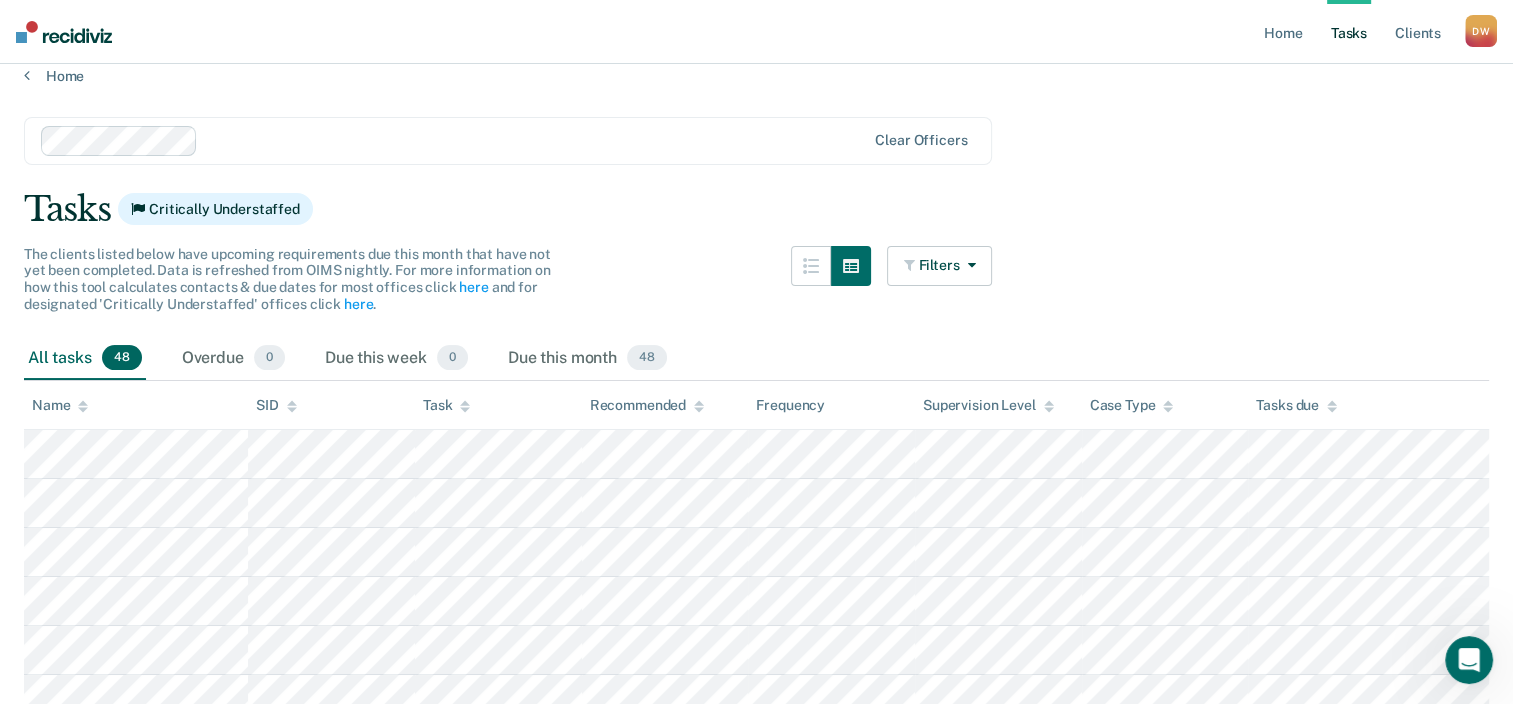 scroll, scrollTop: 0, scrollLeft: 0, axis: both 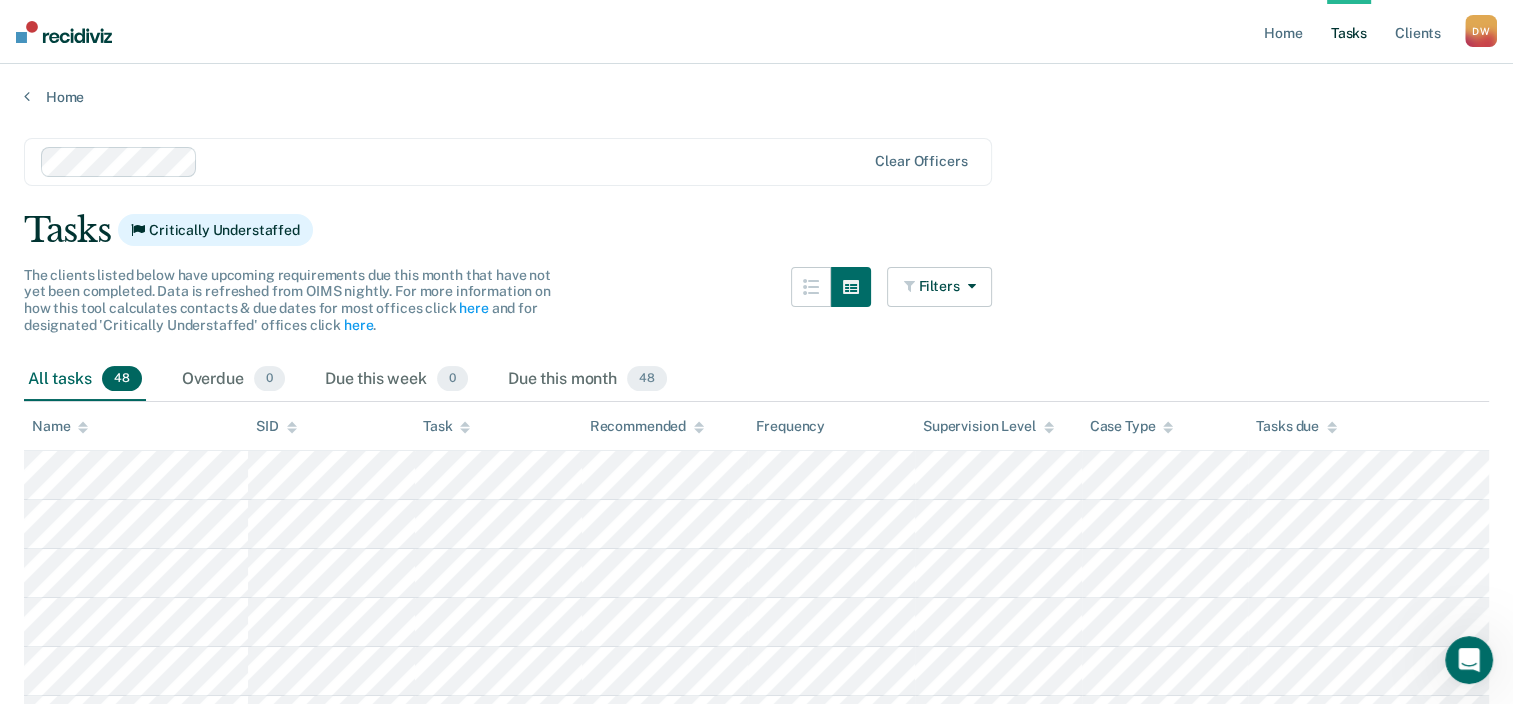 click 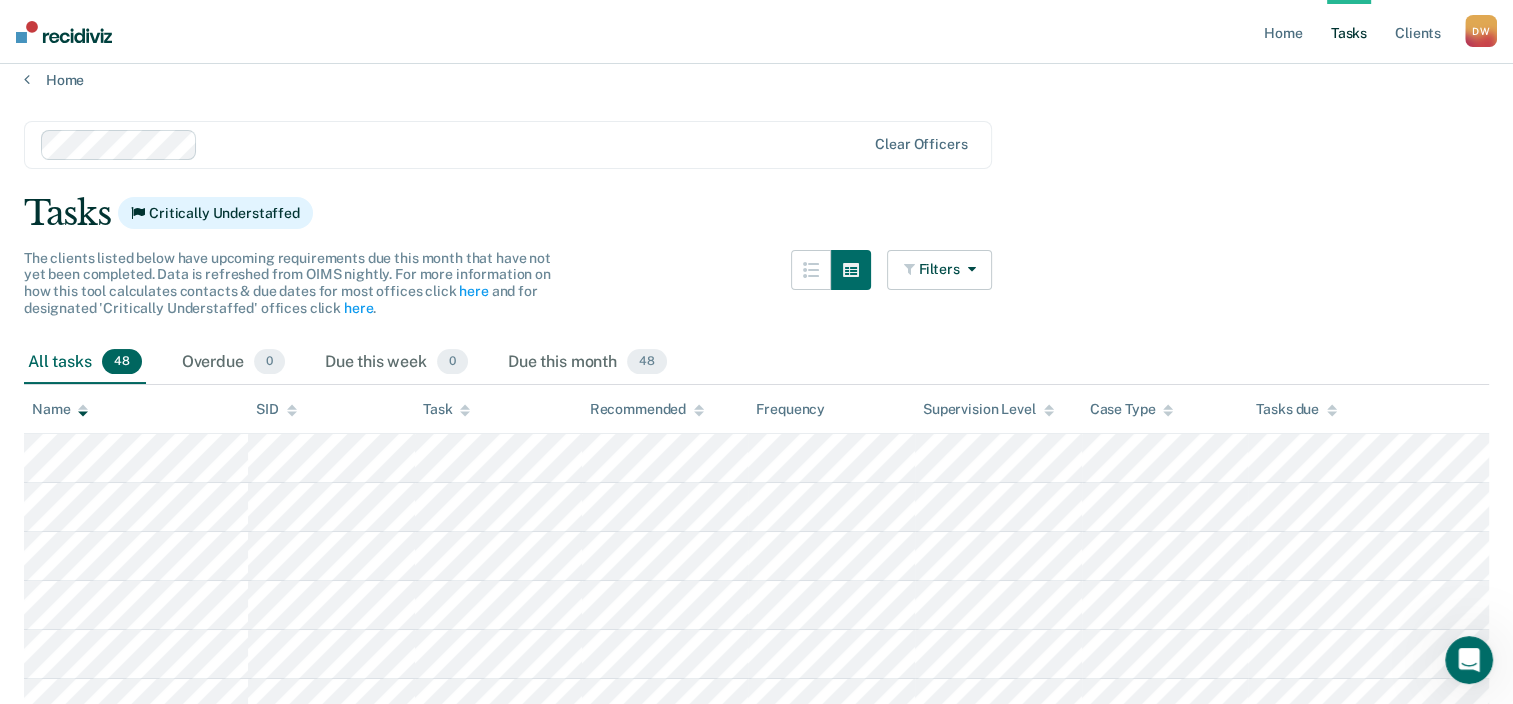 scroll, scrollTop: 0, scrollLeft: 0, axis: both 